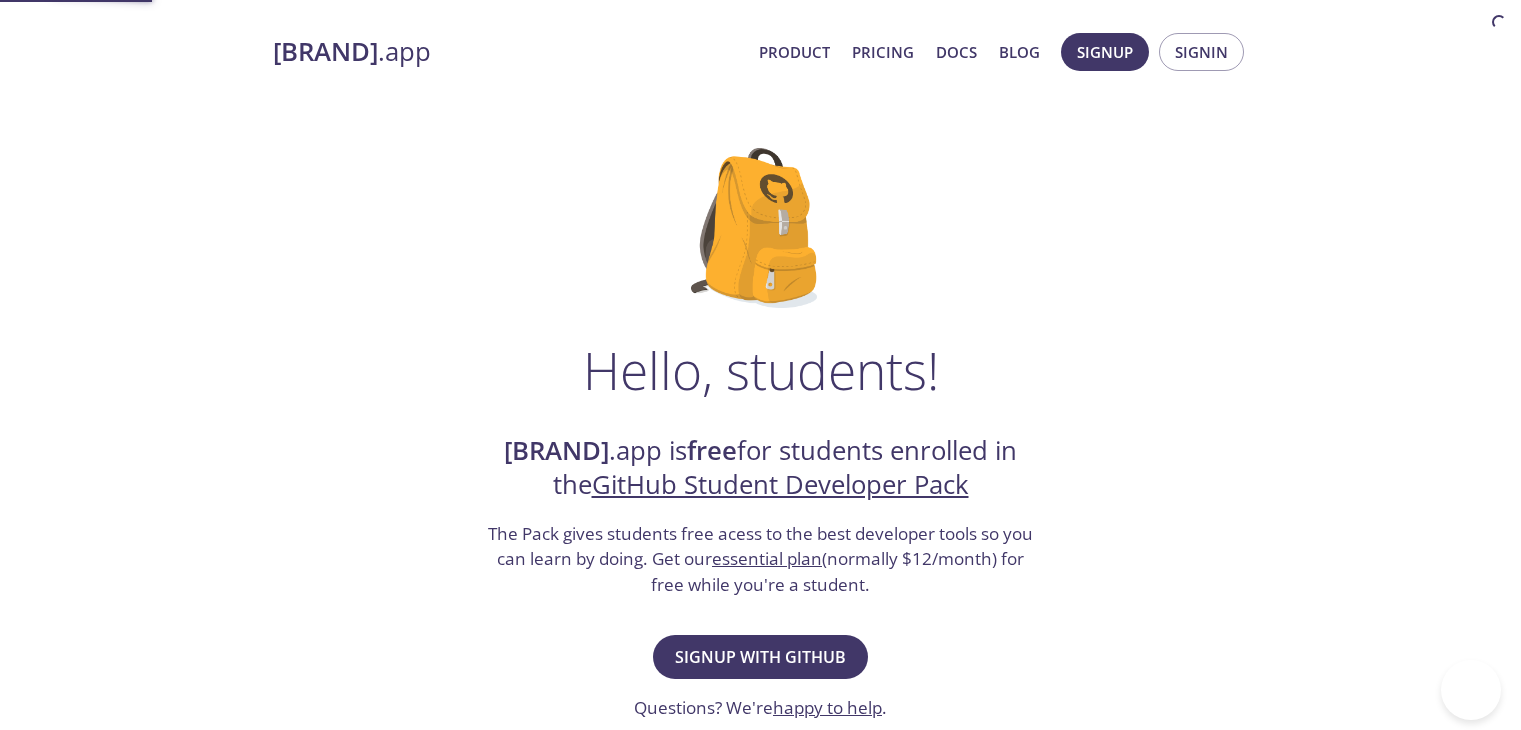 scroll, scrollTop: 0, scrollLeft: 0, axis: both 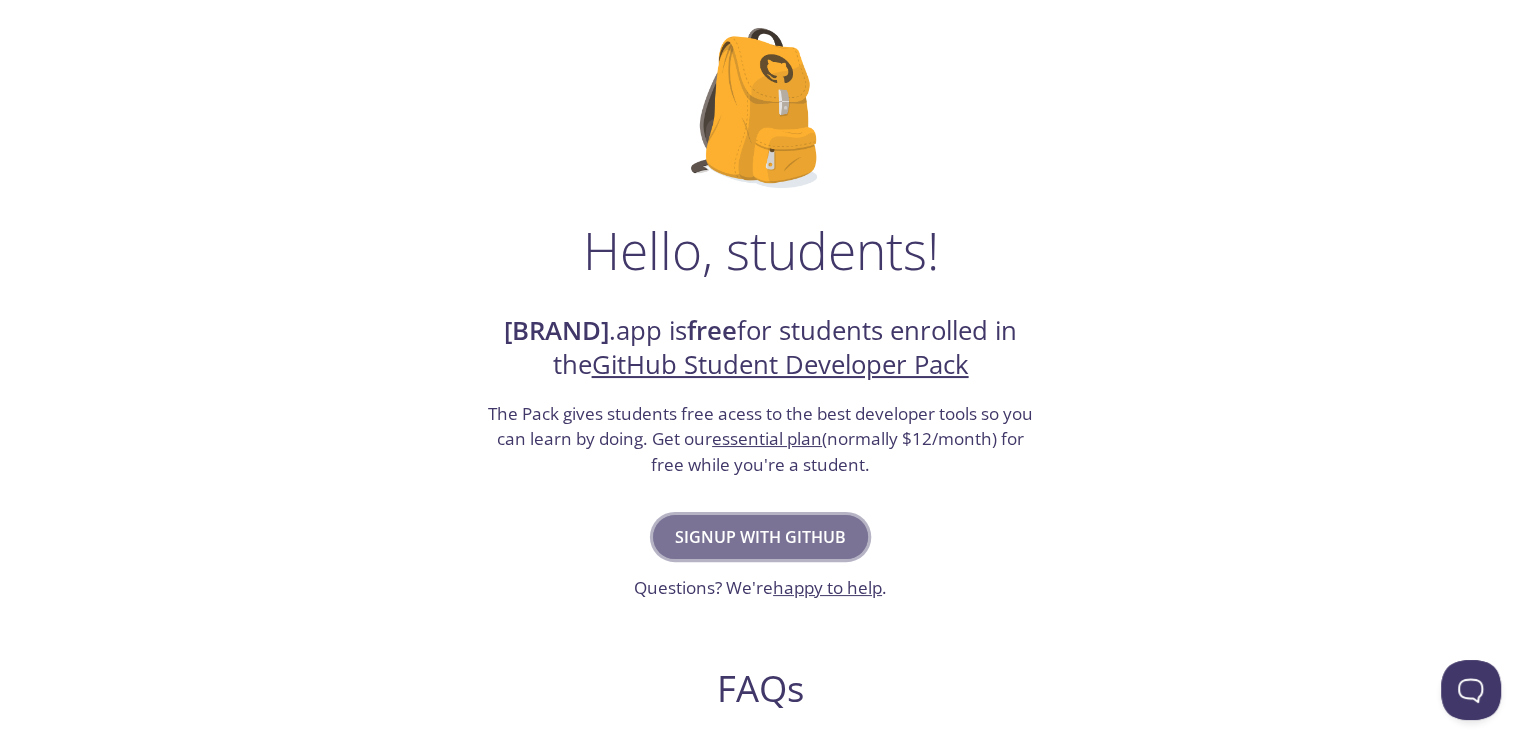 click on "Signup with GitHub" at bounding box center [760, 537] 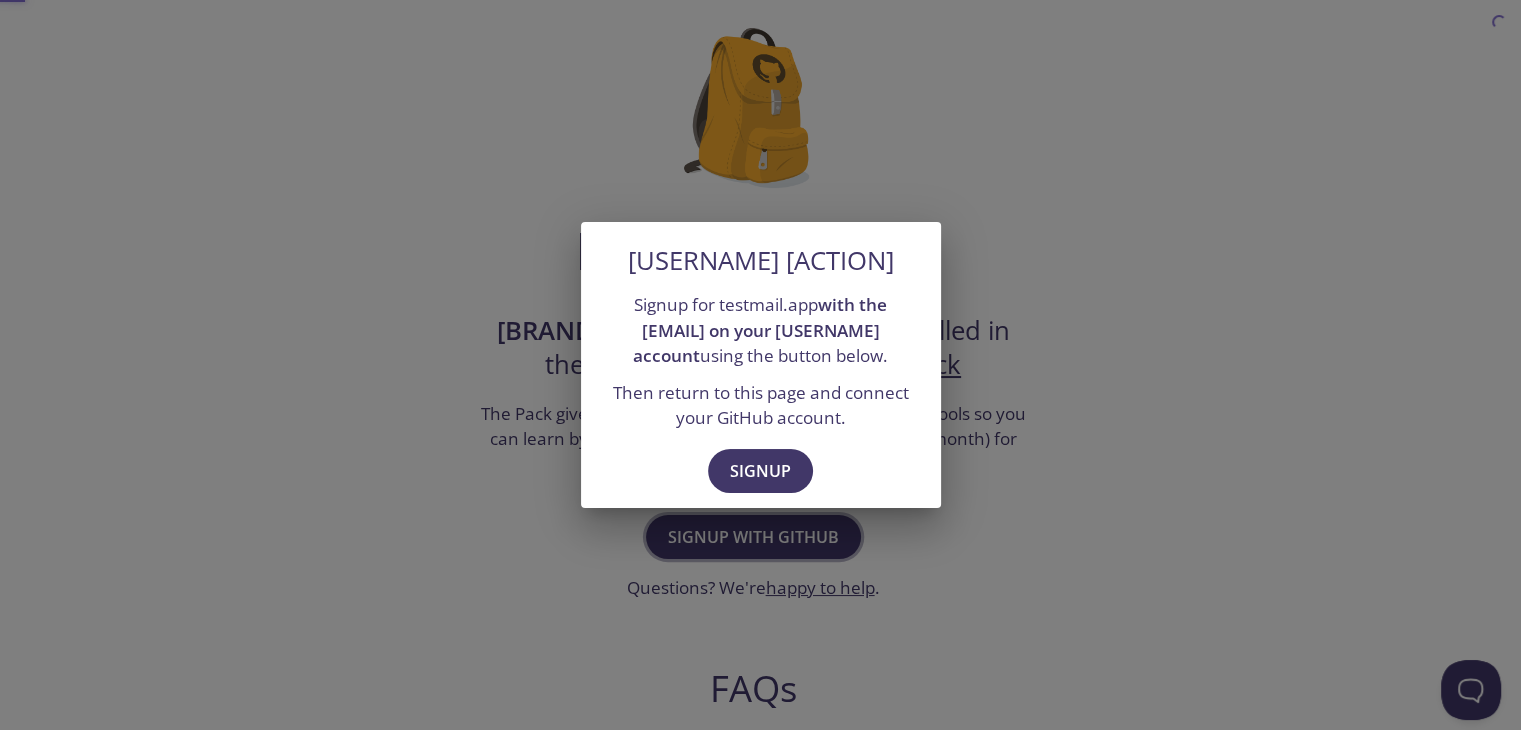 scroll, scrollTop: 0, scrollLeft: 0, axis: both 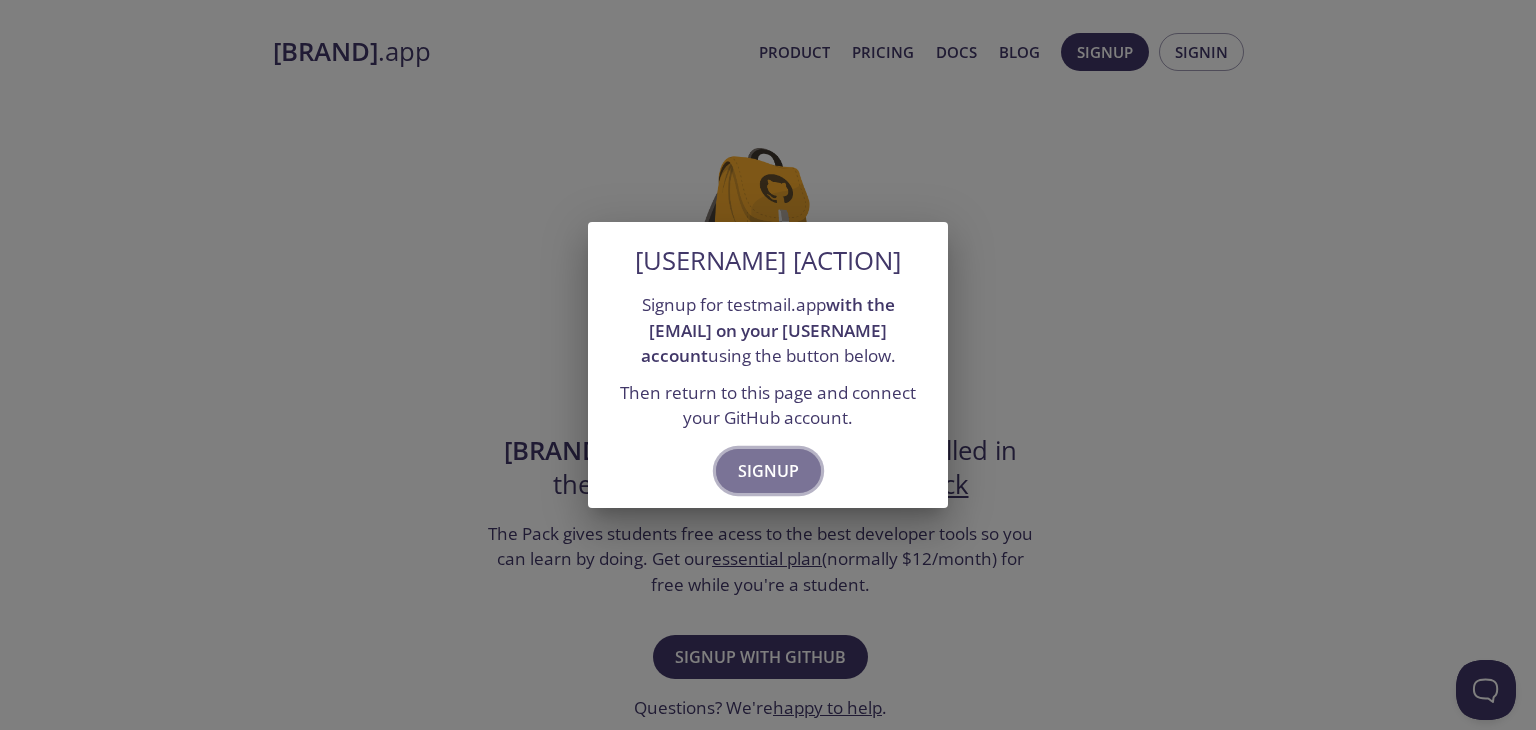 click on "Signup" at bounding box center [768, 471] 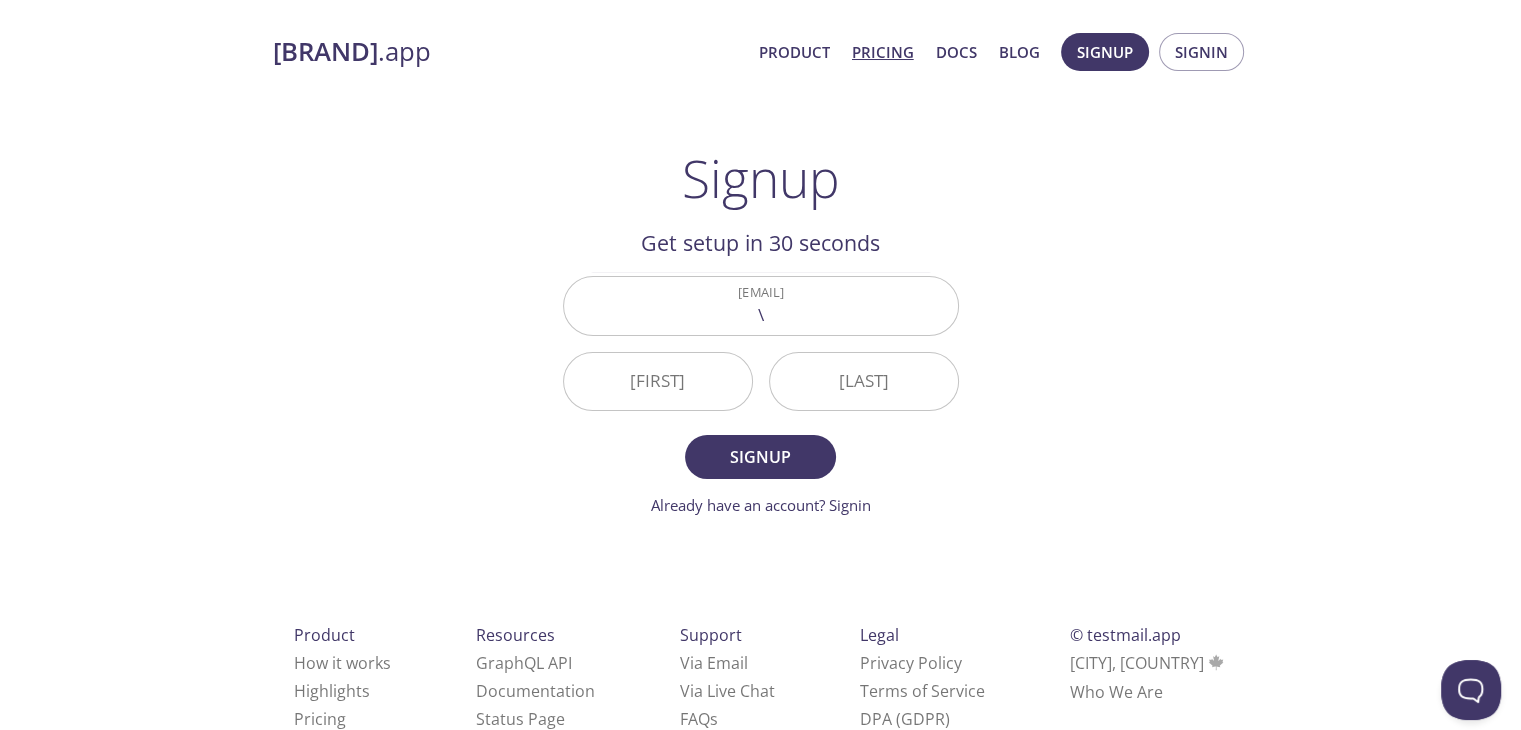 click on "Pricing" at bounding box center (883, 52) 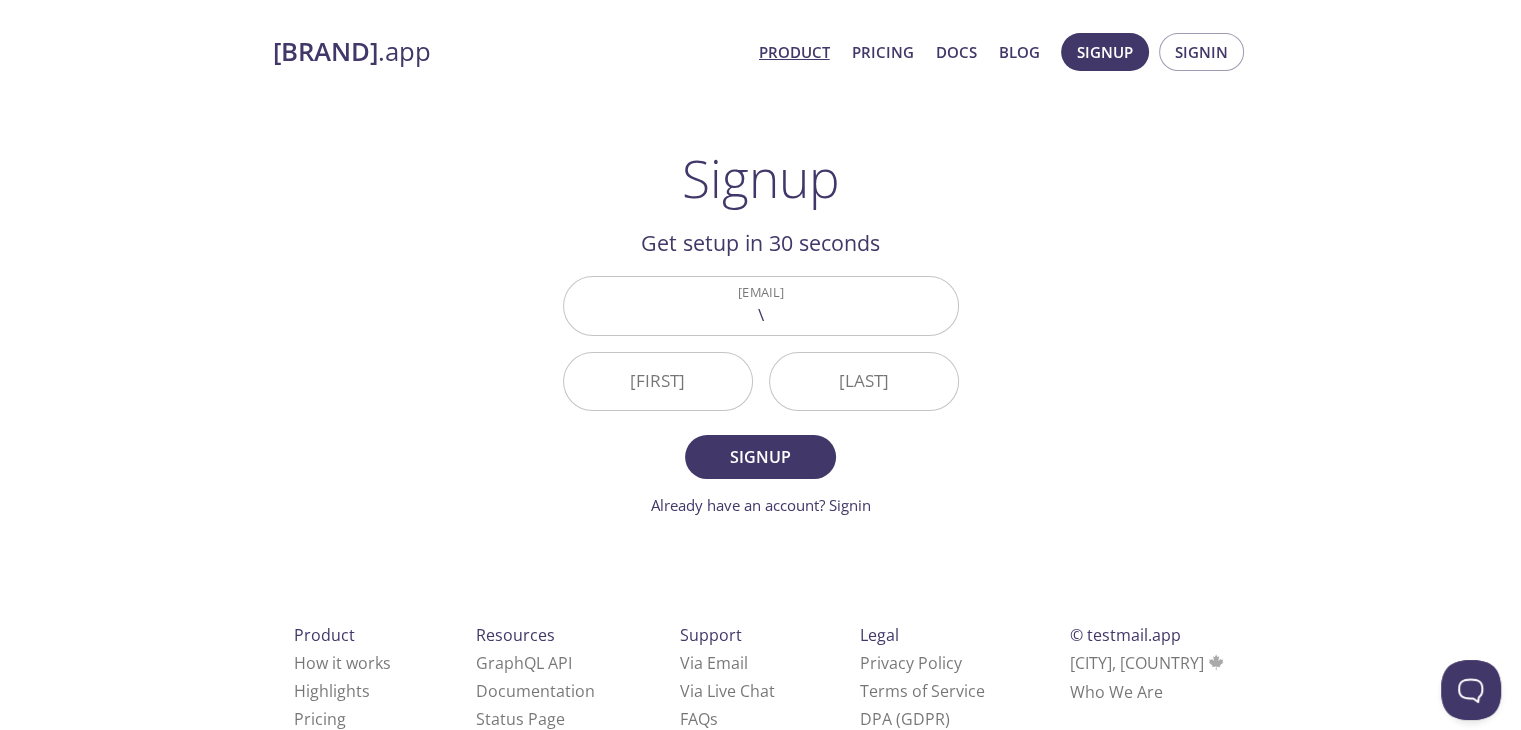 click on "Product" at bounding box center (794, 52) 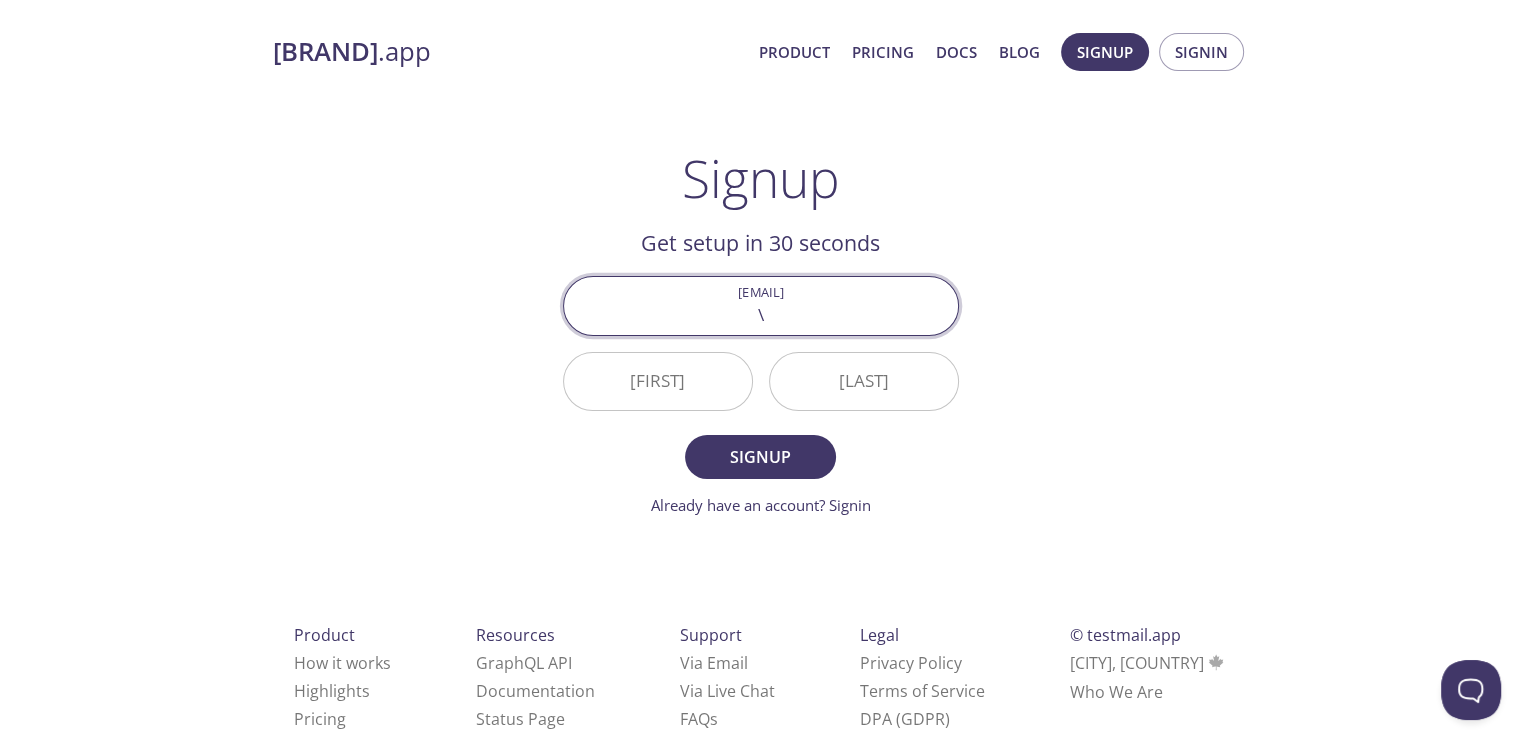 click on "\" at bounding box center [761, 305] 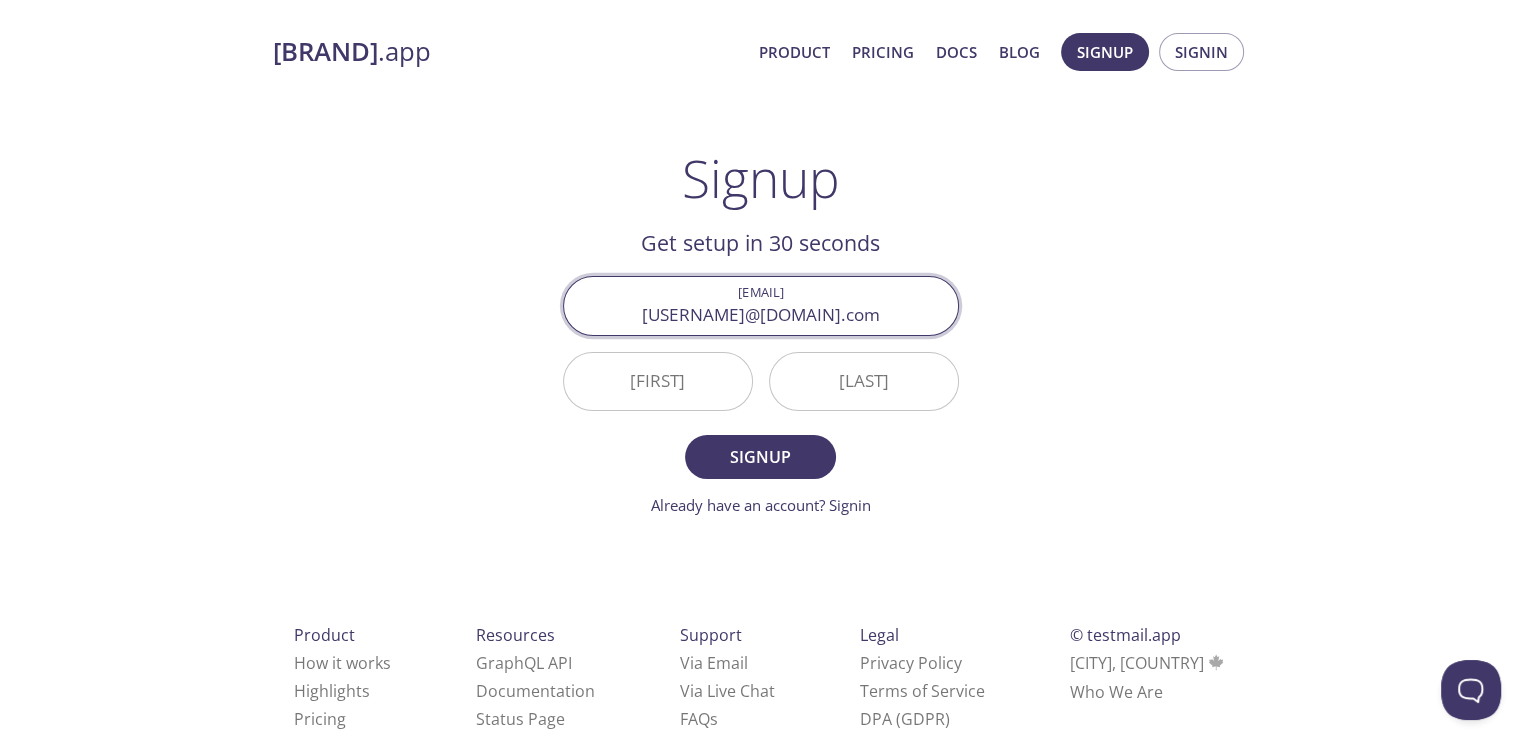 click on "sams.kool09@gmail.com" at bounding box center [761, 305] 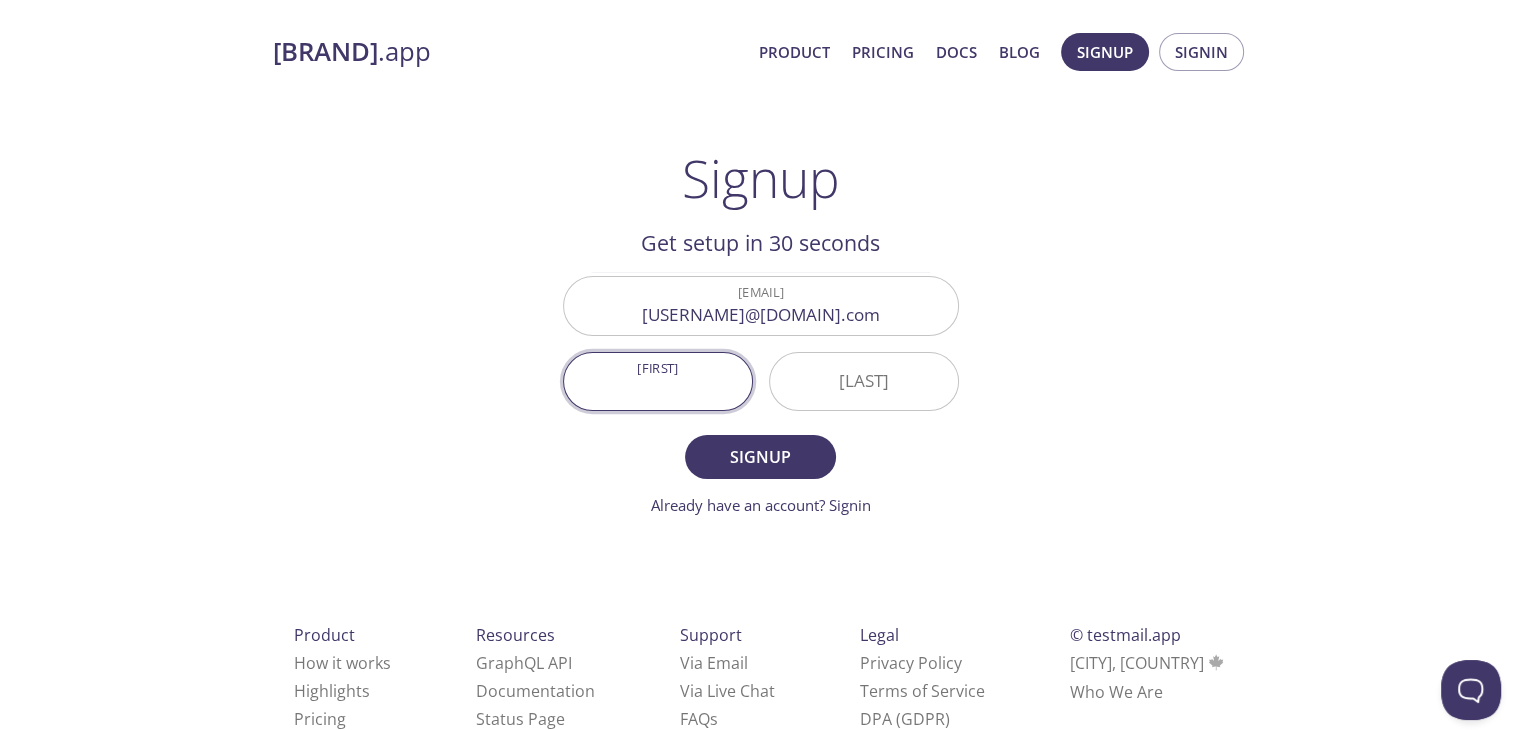 click on "First Name" at bounding box center (658, 381) 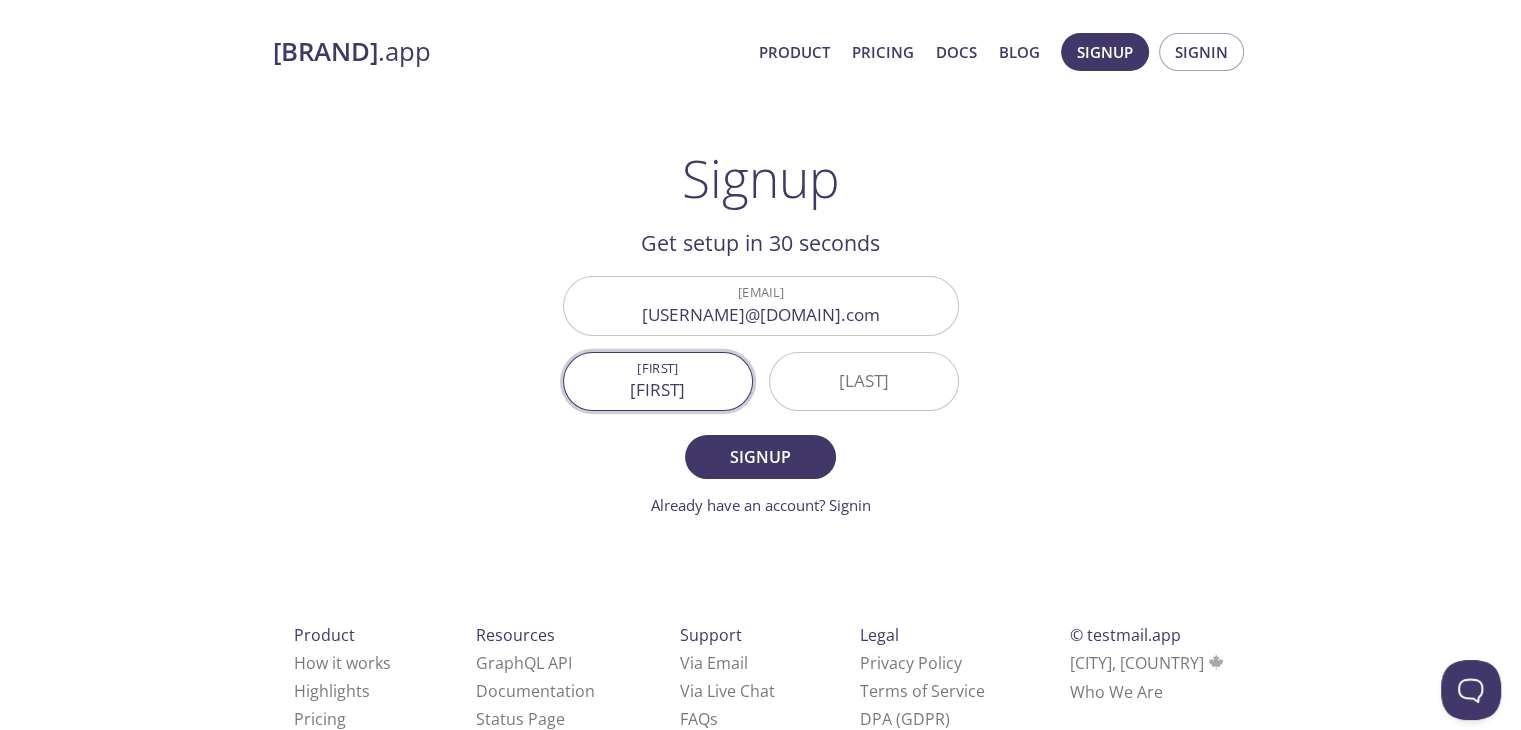 type on "[FIRST]" 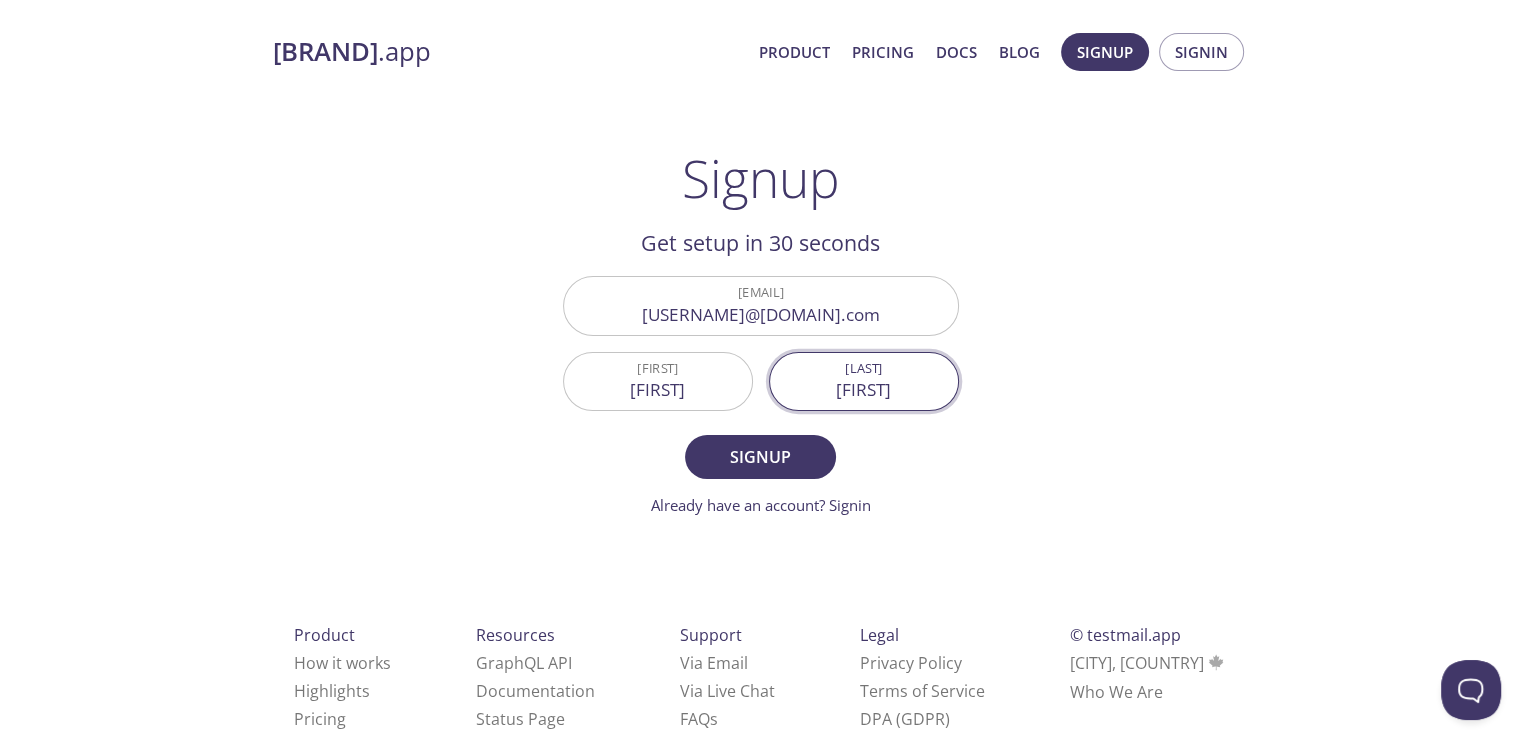type on "[LAST]" 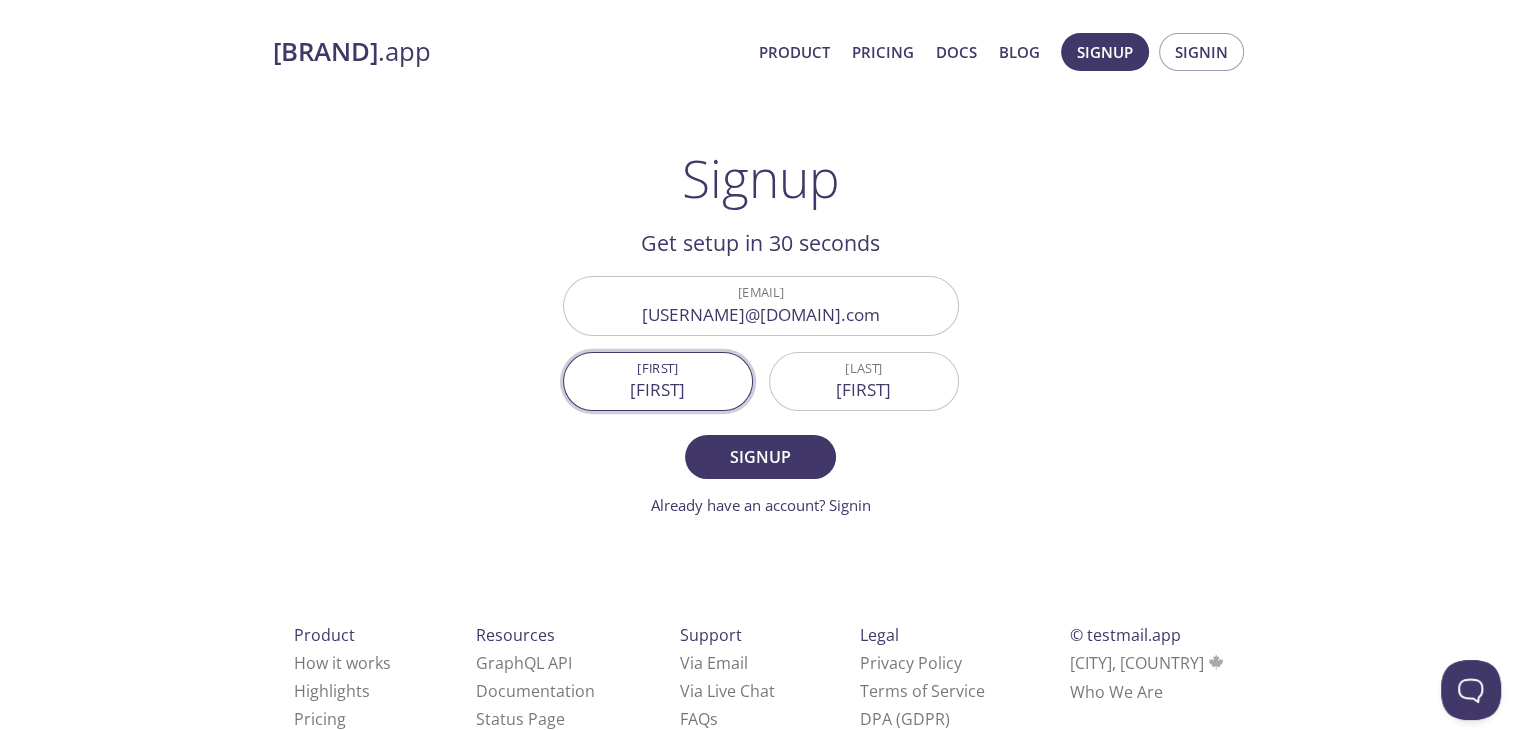 click on "[FIRST]" at bounding box center (658, 381) 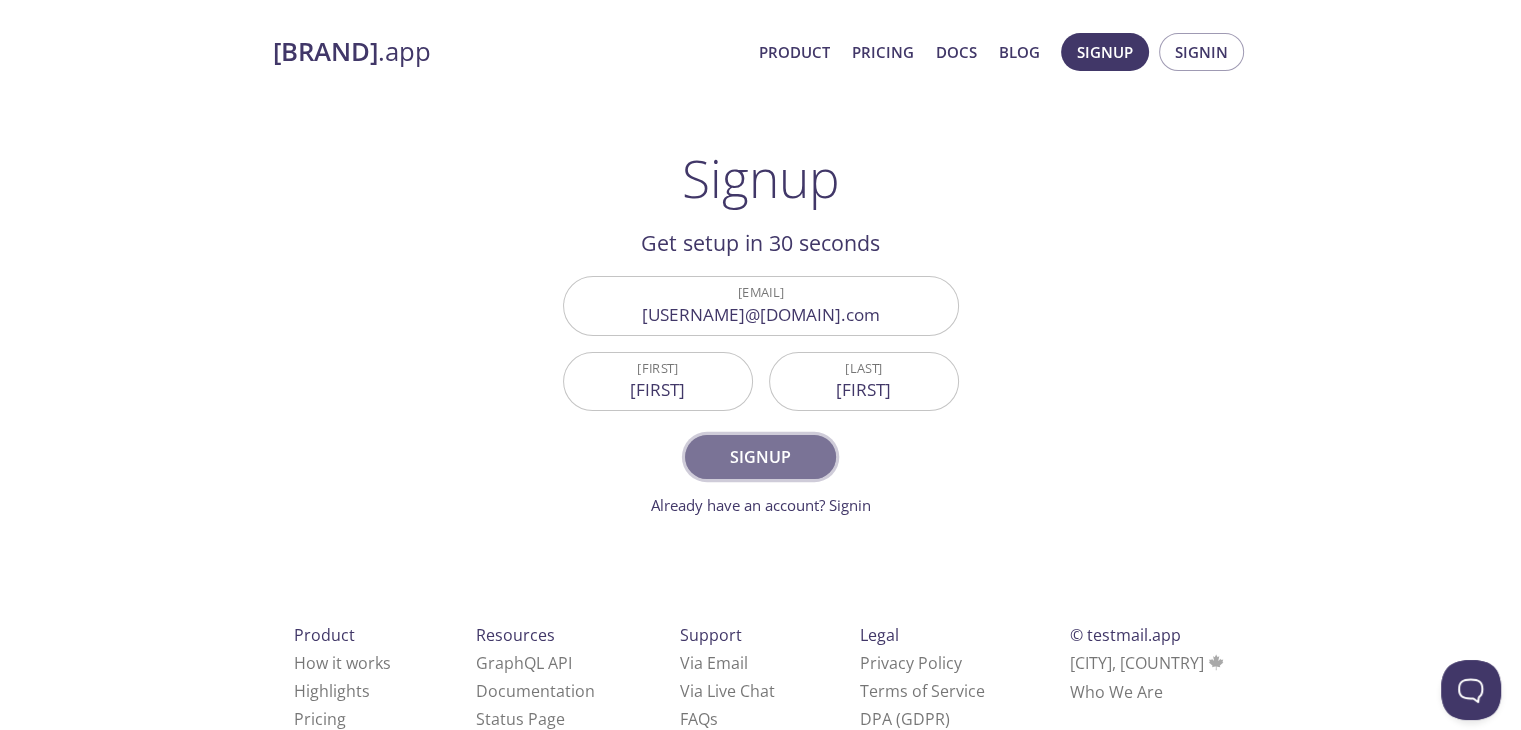 click on "Signup" at bounding box center (760, 457) 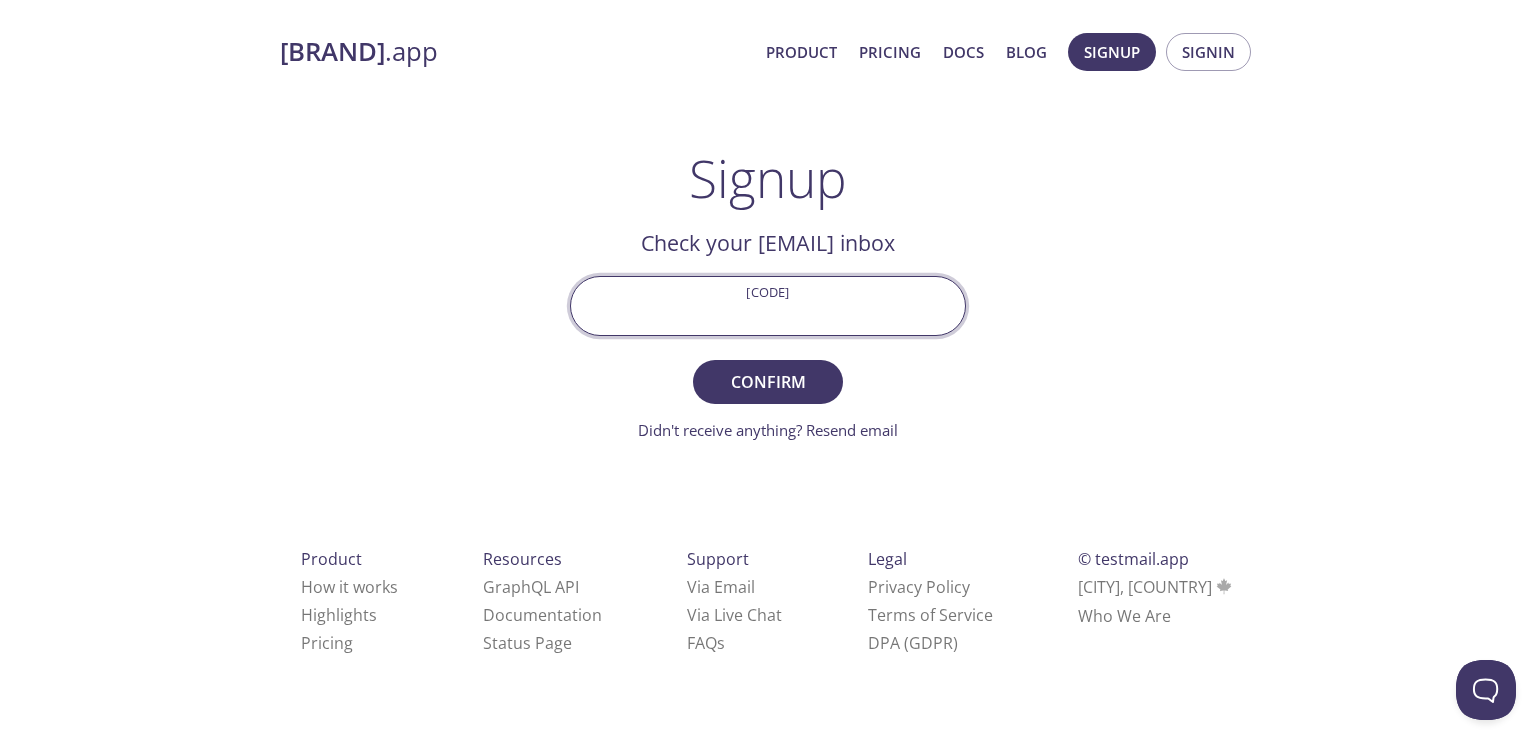 paste on "YGX6AYB" 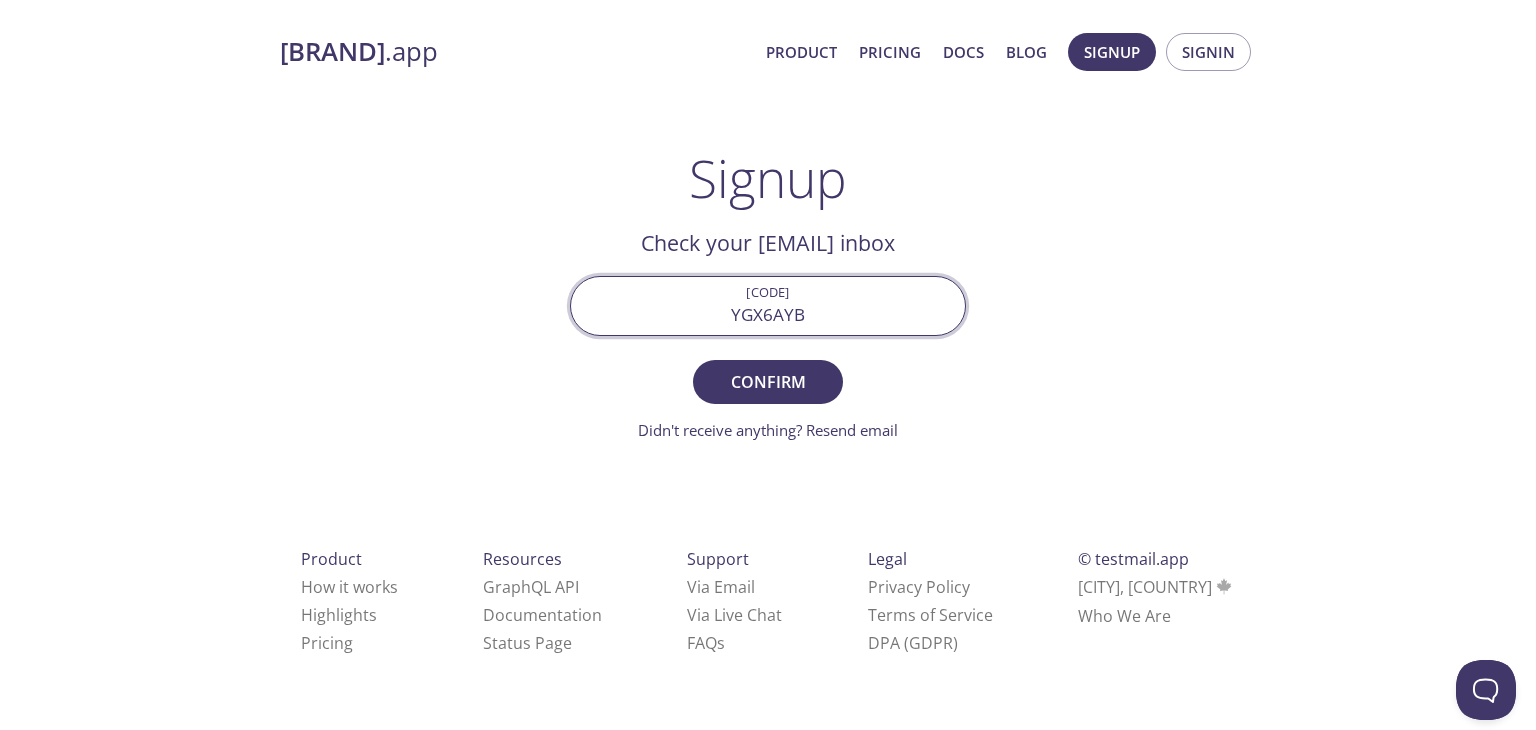 click on "YGX6AYB" at bounding box center [768, 305] 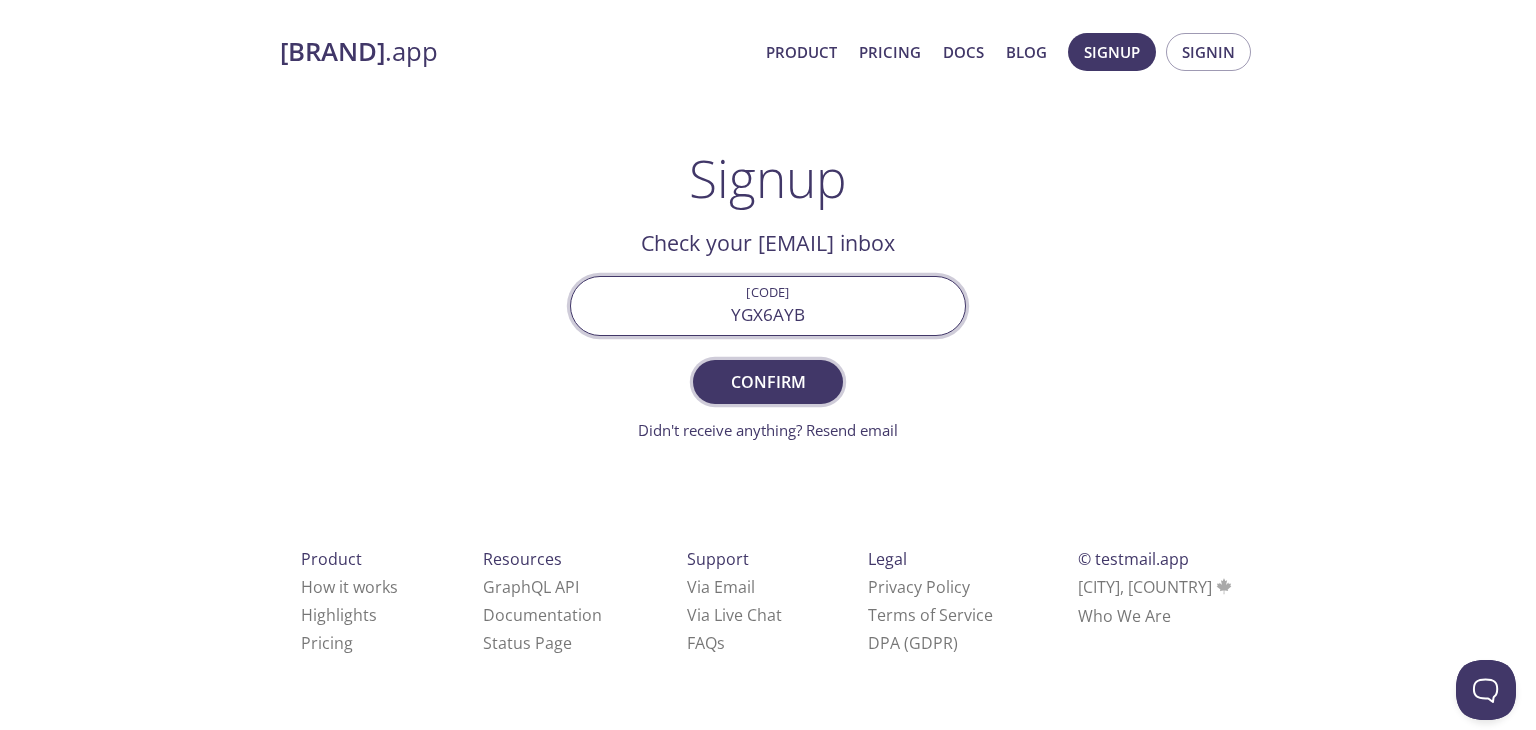 type on "YGX6AYB" 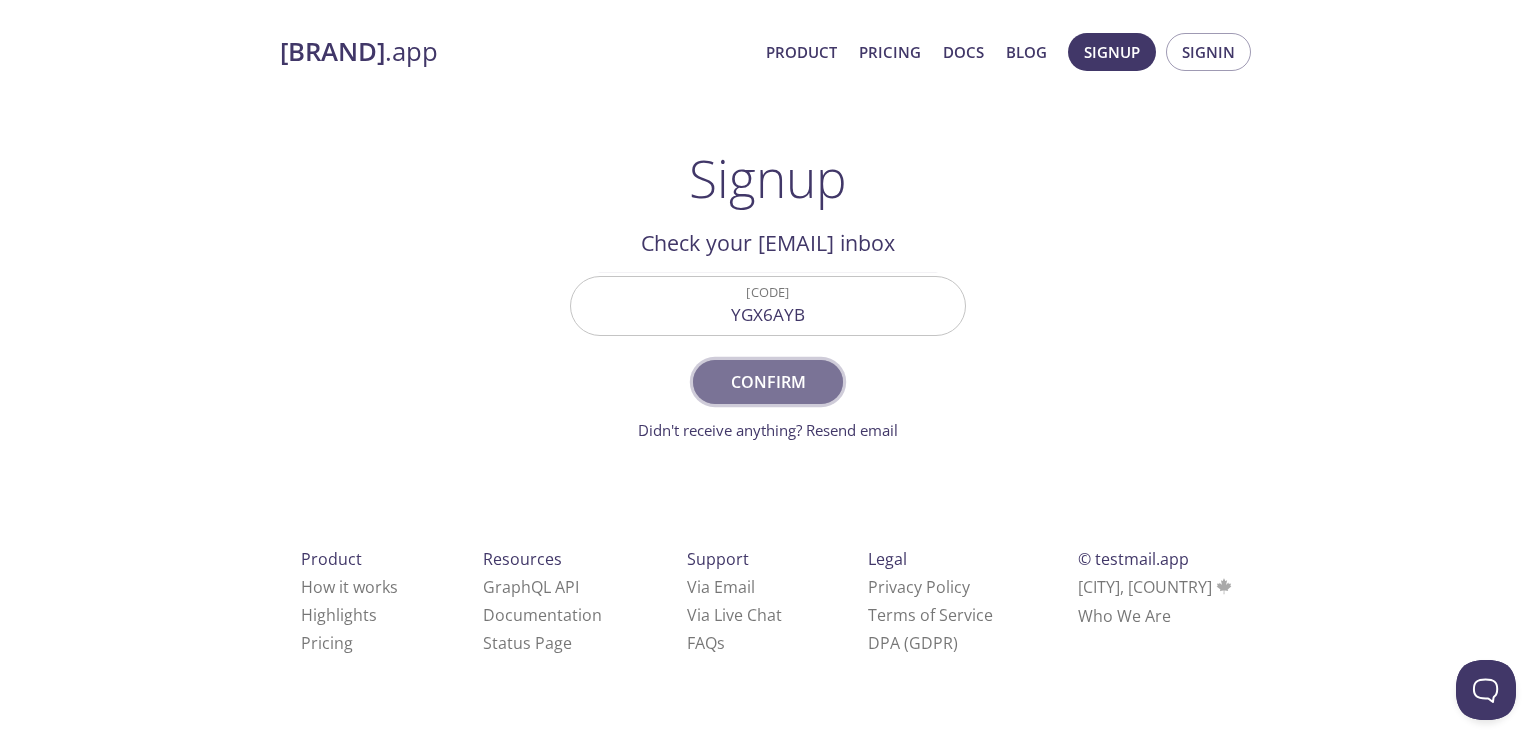 click on "Confirm" at bounding box center (768, 382) 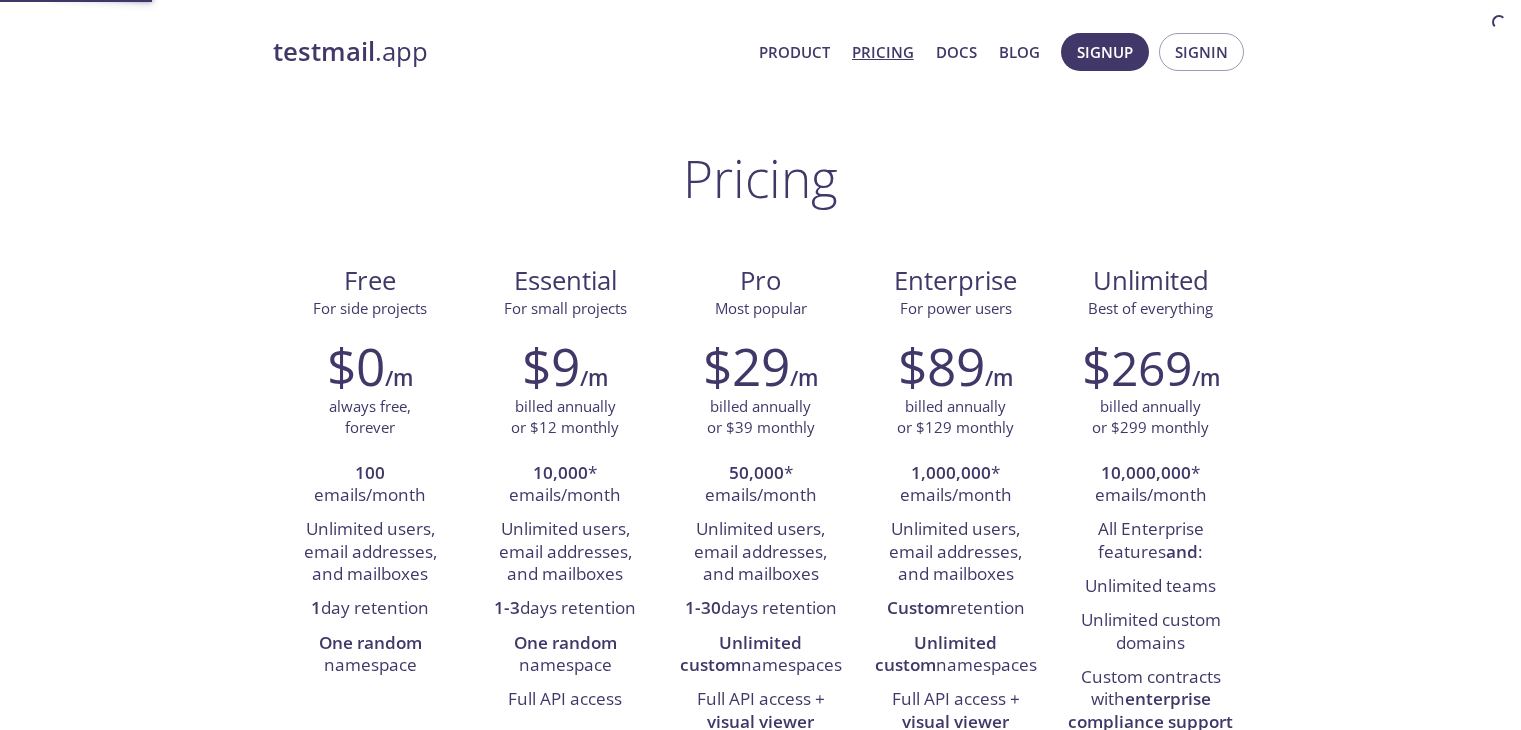 scroll, scrollTop: 0, scrollLeft: 0, axis: both 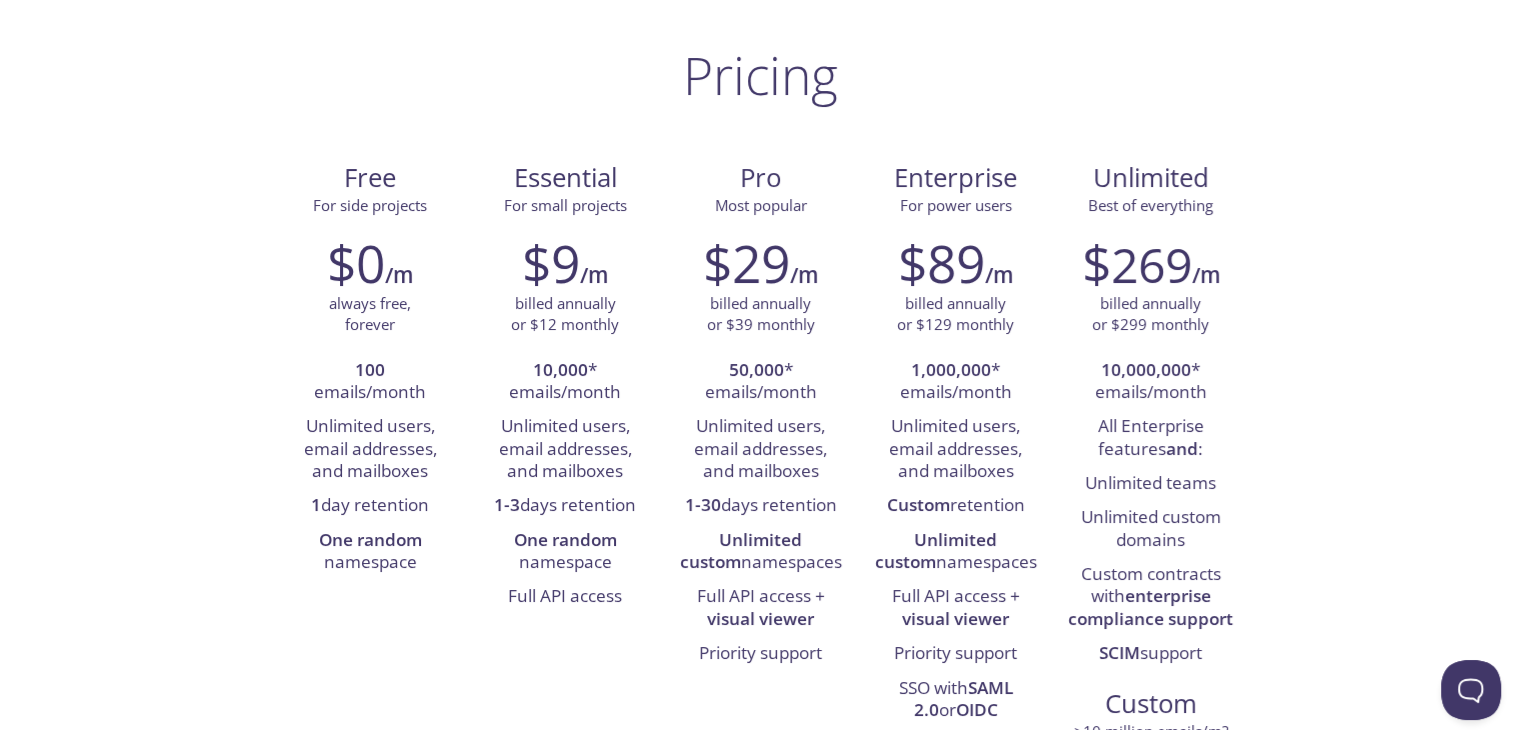 click on "testmail .app Product Pricing Docs Blog Signup Signin Pricing Free For side projects $0 /m always free, forever 100 emails/month Unlimited users, email addresses, and mailboxes 1  day retention One random namespace Essential For small projects $9 /m billed annually or $12 monthly 10,000 * emails/month Unlimited users, email addresses, and mailboxes 1-3  days retention One random namespace Full API access Pro Most popular $29 /m billed annually or $39 monthly 50,000 * emails/month Unlimited users, email addresses, and mailboxes 1-30  days retention Unlimited custom  namespaces Full API access + visual viewer Priority support Enterprise For power users $89 /m billed annually or $129 monthly 1,000,000 * emails/month Unlimited users, email addresses, and mailboxes Custom  retention Unlimited custom  namespaces Full API access + visual viewer Priority support SSO with  SAML 2.0  or  OIDC Enterprise invoicing 99.99%  uptime SLA Plus  add-ons Unlimited Best of everything $ 269 /m billed annually or $299 monthly * :" at bounding box center [760, 1133] 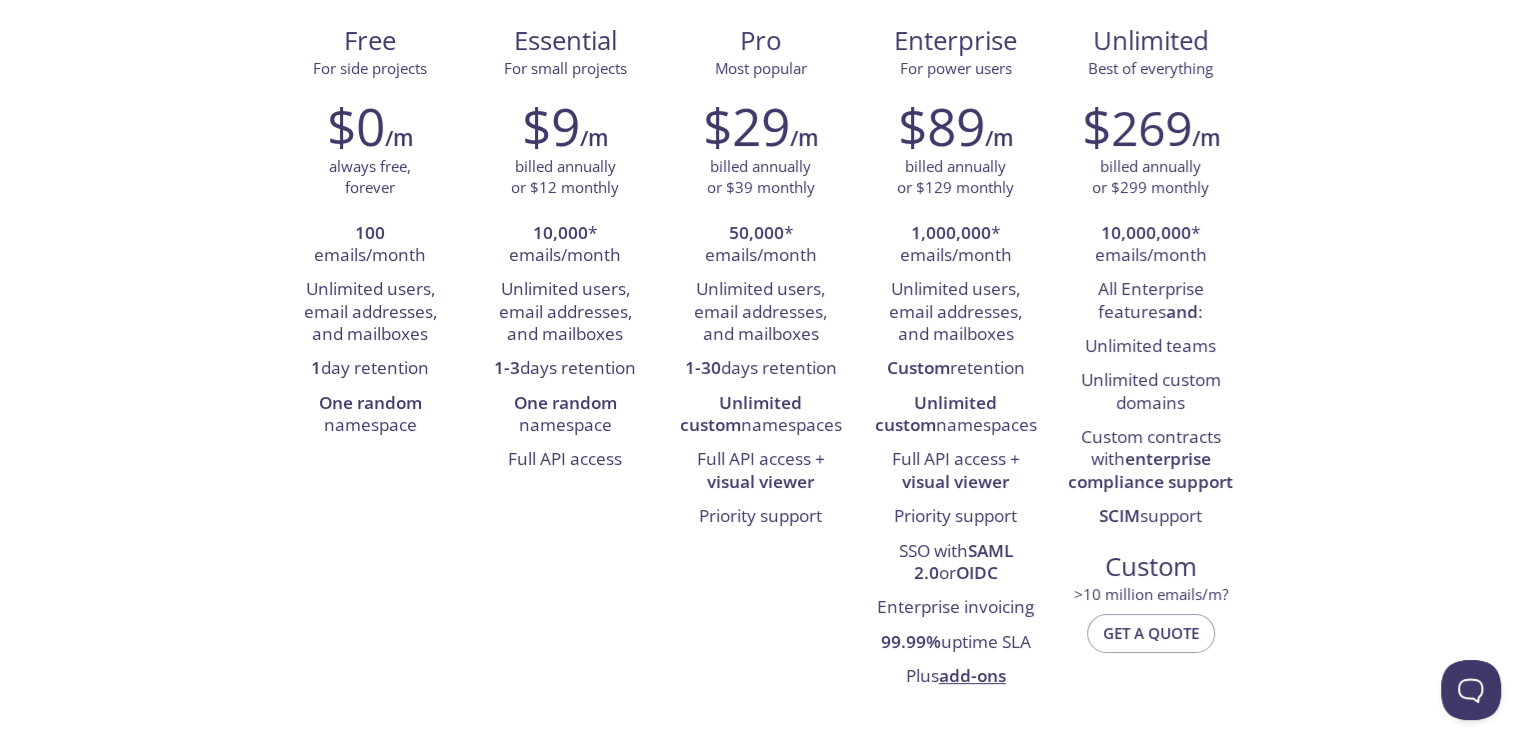 scroll, scrollTop: 0, scrollLeft: 0, axis: both 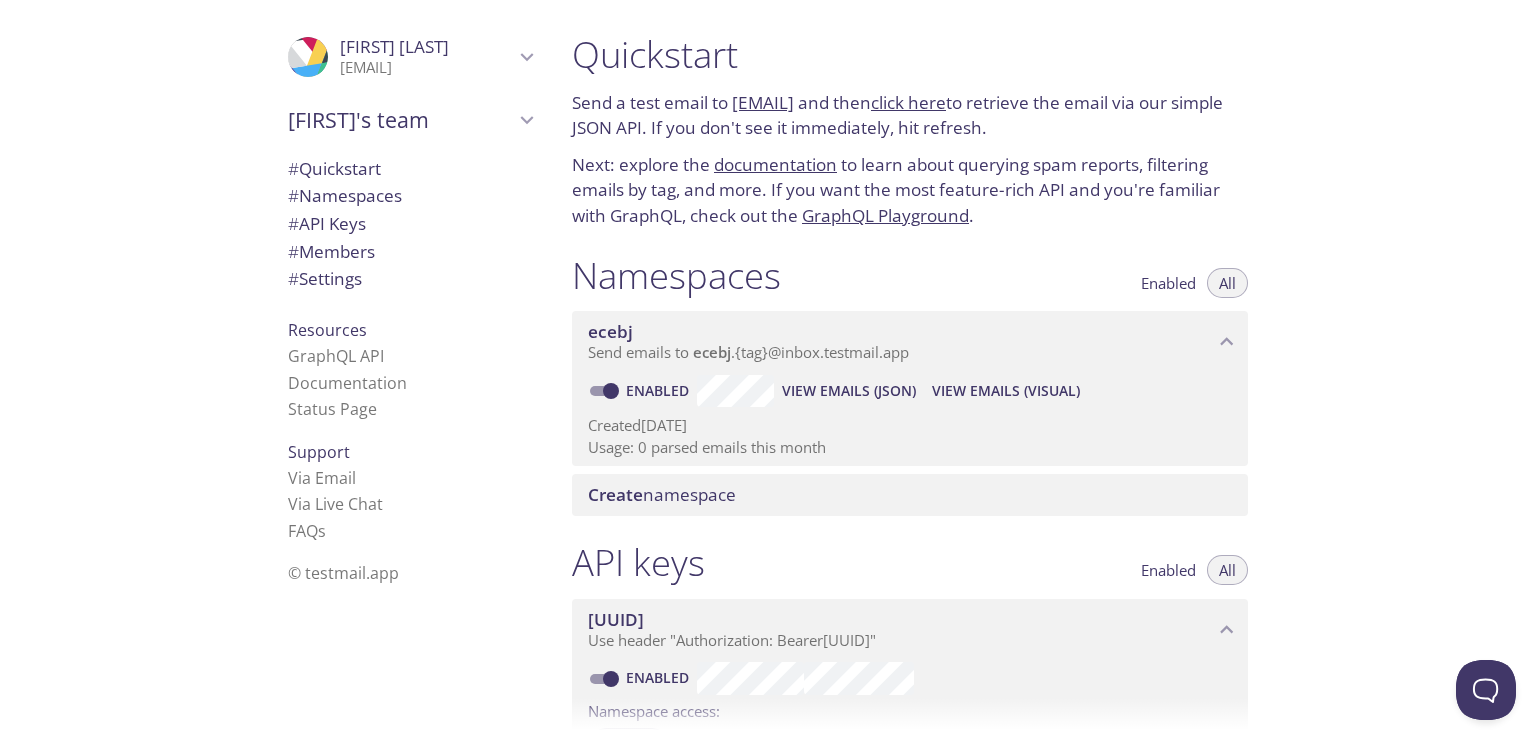 drag, startPoint x: 731, startPoint y: 100, endPoint x: 972, endPoint y: 106, distance: 241.07468 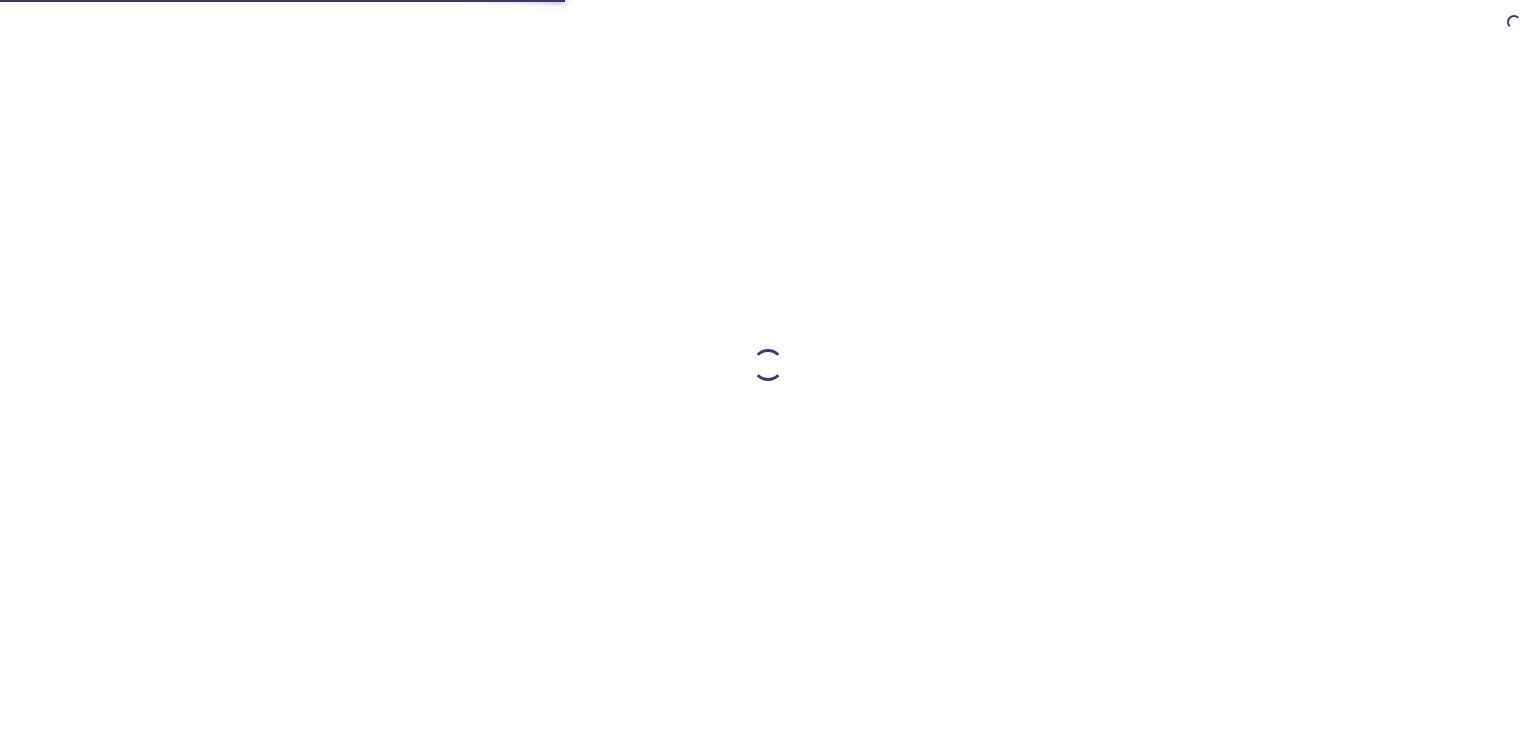 scroll, scrollTop: 0, scrollLeft: 0, axis: both 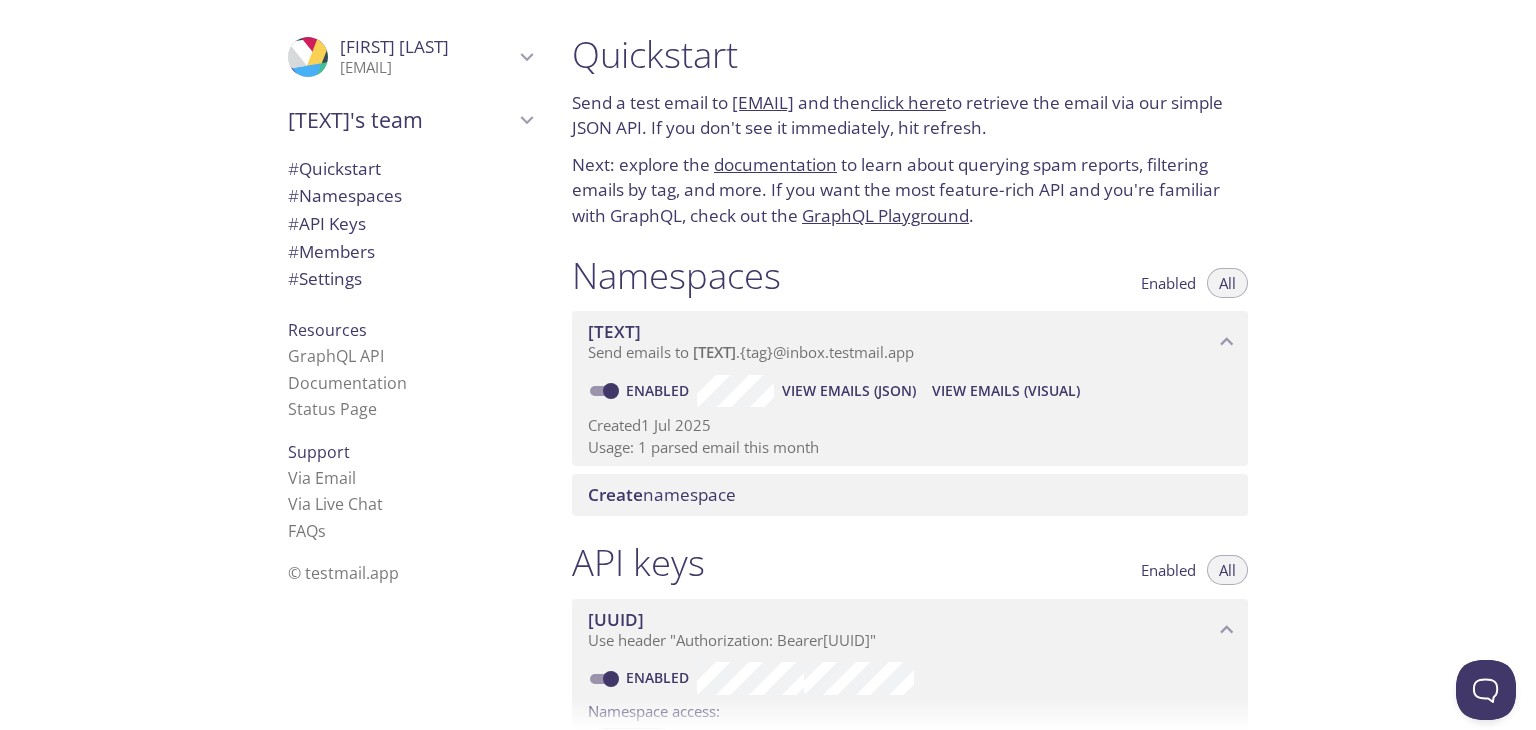 click on "Quickstart Send a test email to   ecebj.test@inbox.testmail.app   and then  click here  to retrieve the email via our simple JSON API. If you don't see it immediately, hit refresh. Next: explore the   documentation   to learn about querying spam reports, filtering emails by tag, and more. If you want the most feature-rich API and you're familiar with GraphQL, check out the   GraphQL Playground . Namespaces Enabled All ecebj Send emails to   ecebj . {tag} @inbox.testmail.app Enabled View Emails (JSON) View Emails (Visual) Created  1 Jul 2025 Usage: 1 parsed email this month Create  namespace API keys Enabled All d0dd0***-****-****-****-*******adbd2 Use header "Authorization: Bearer  d0dd0***-****-****-****-*******adbd2 " Enabled Namespace access: ecebj Created  1 Jul 2025 Usage: 2 API calls this month Create  API key Members Admins All   ProfilePic Samyak   Shrestha sams.kool10@gmail.com Joined  1 Jul 2025 Invite  a team member Settings Team (or organization) name: Samyak's team Save Setup Billing: student" at bounding box center (1046, 365) 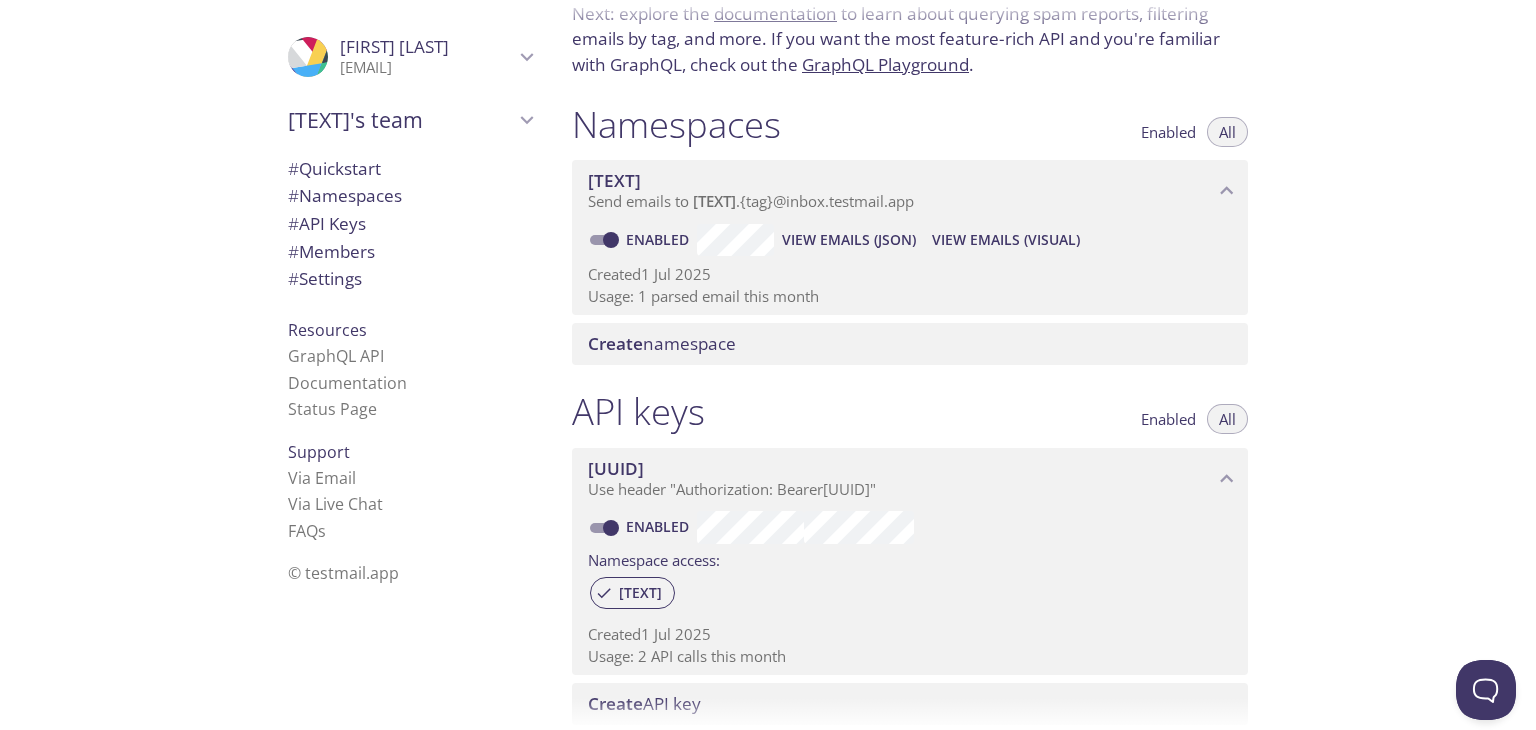 scroll, scrollTop: 0, scrollLeft: 0, axis: both 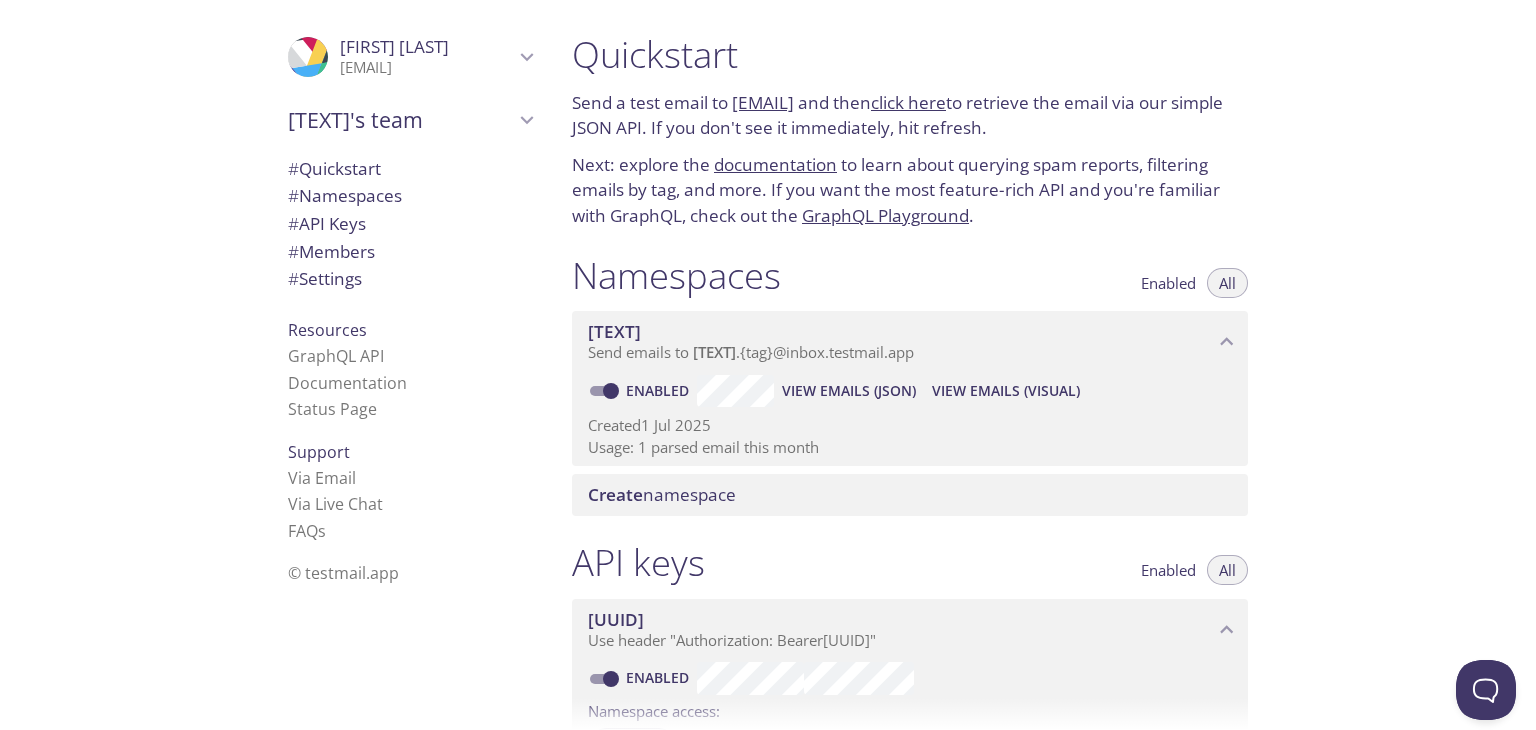 click on "Quickstart Send a test email to   ecebj.test@inbox.testmail.app   and then  click here  to retrieve the email via our simple JSON API. If you don't see it immediately, hit refresh. Next: explore the   documentation   to learn about querying spam reports, filtering emails by tag, and more. If you want the most feature-rich API and you're familiar with GraphQL, check out the   GraphQL Playground . Namespaces Enabled All ecebj Send emails to   ecebj . {tag} @inbox.testmail.app Enabled View Emails (JSON) View Emails (Visual) Created  1 Jul 2025 Usage: 1 parsed email this month Create  namespace API keys Enabled All d0dd0***-****-****-****-*******adbd2 Use header "Authorization: Bearer  d0dd0***-****-****-****-*******adbd2 " Enabled Namespace access: ecebj Created  1 Jul 2025 Usage: 2 API calls this month Create  API key Members Admins All   ProfilePic Samyak   Shrestha sams.kool10@gmail.com Joined  1 Jul 2025 Invite  a team member Settings Team (or organization) name: Samyak's team Save Setup Billing: student" at bounding box center (1046, 365) 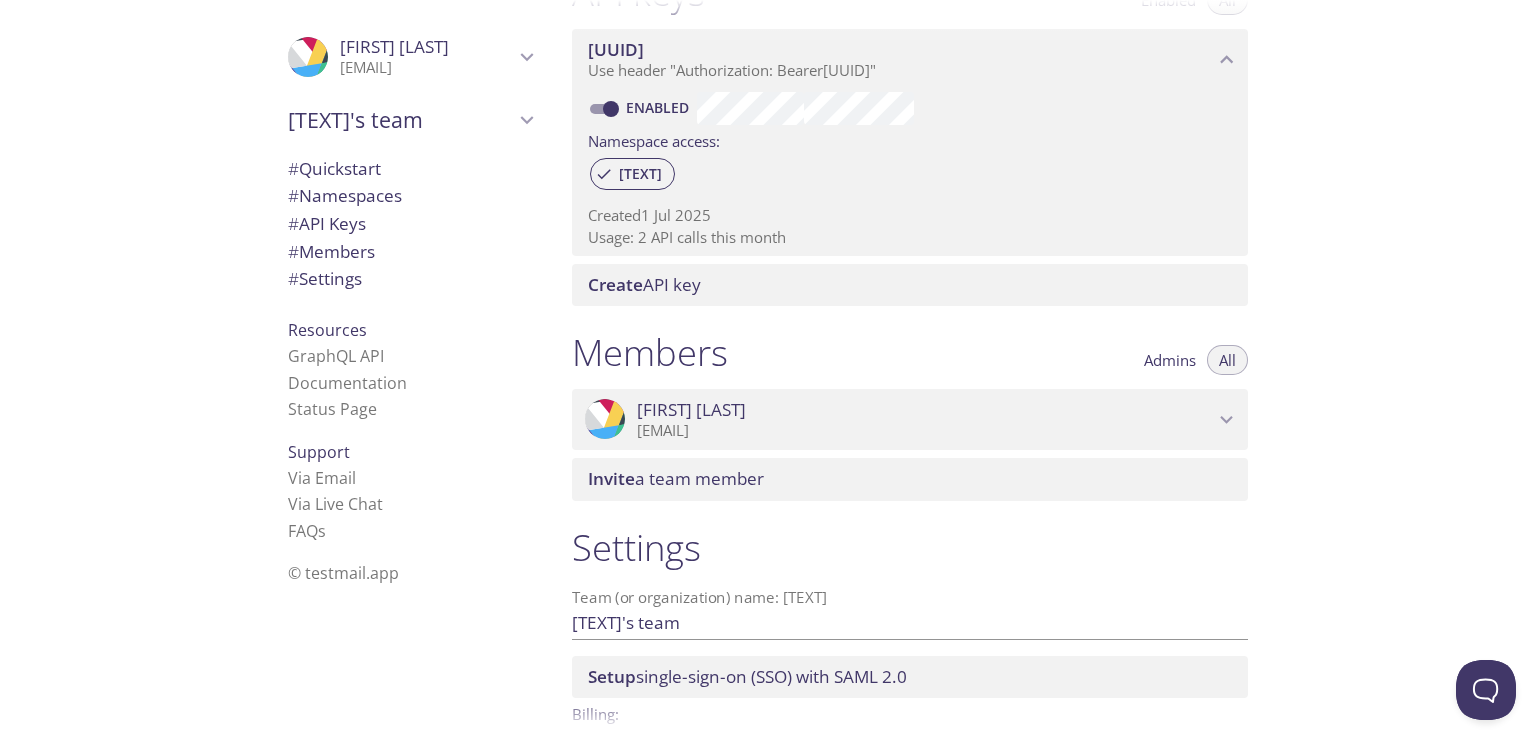 scroll, scrollTop: 692, scrollLeft: 0, axis: vertical 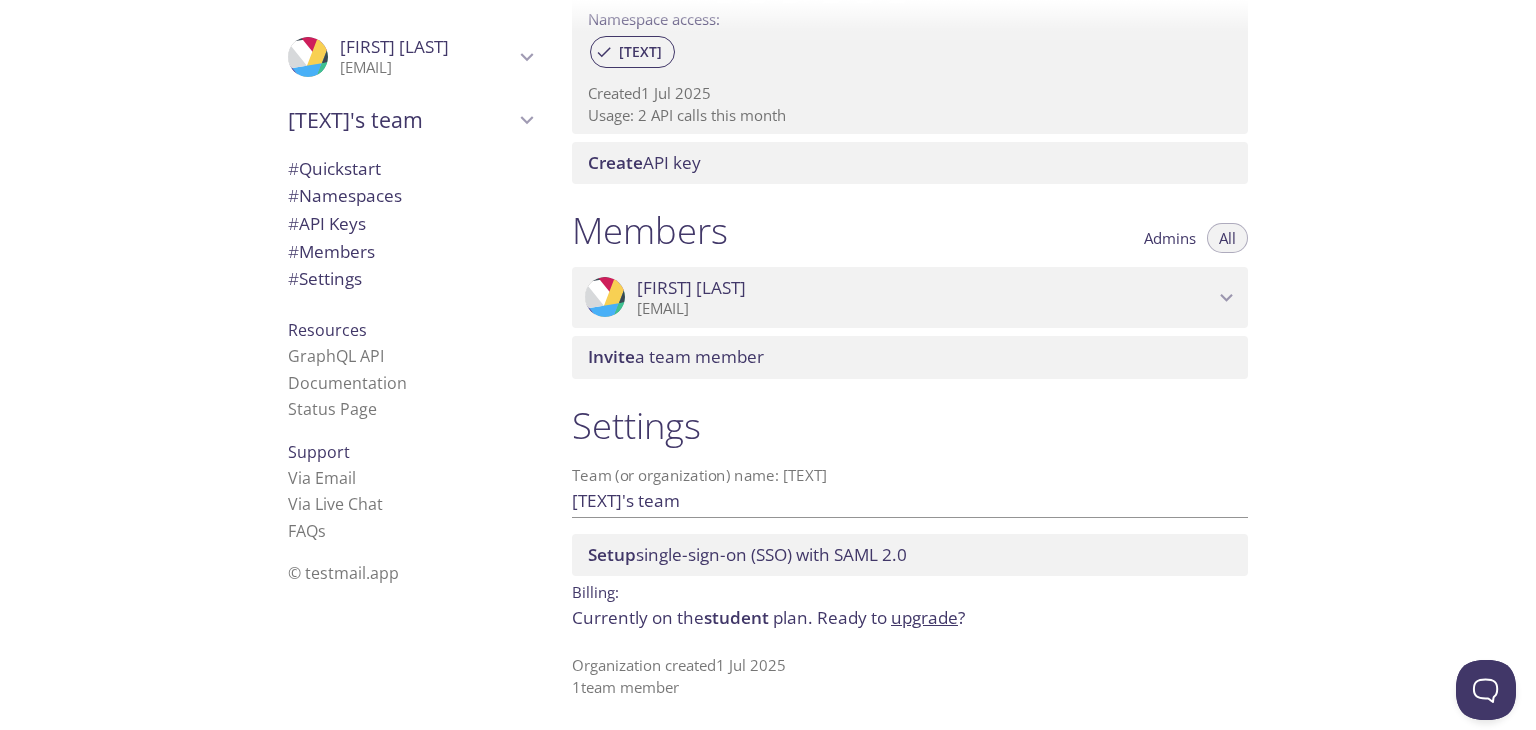 click on "Quickstart Send a test email to   ecebj.test@inbox.testmail.app   and then  click here  to retrieve the email via our simple JSON API. If you don't see it immediately, hit refresh. Next: explore the   documentation   to learn about querying spam reports, filtering emails by tag, and more. If you want the most feature-rich API and you're familiar with GraphQL, check out the   GraphQL Playground . Namespaces Enabled All ecebj Send emails to   ecebj . {tag} @inbox.testmail.app Enabled View Emails (JSON) View Emails (Visual) Created  1 Jul 2025 Usage: 1 parsed email this month Create  namespace API keys Enabled All d0dd0***-****-****-****-*******adbd2 Use header "Authorization: Bearer  d0dd0***-****-****-****-*******adbd2 " Enabled Namespace access: ecebj Created  1 Jul 2025 Usage: 2 API calls this month Create  API key Members Admins All   ProfilePic Samyak   Shrestha sams.kool10@gmail.com Joined  1 Jul 2025 Invite  a team member Settings Team (or organization) name: Samyak's team Save Setup Billing: student" at bounding box center [1046, 365] 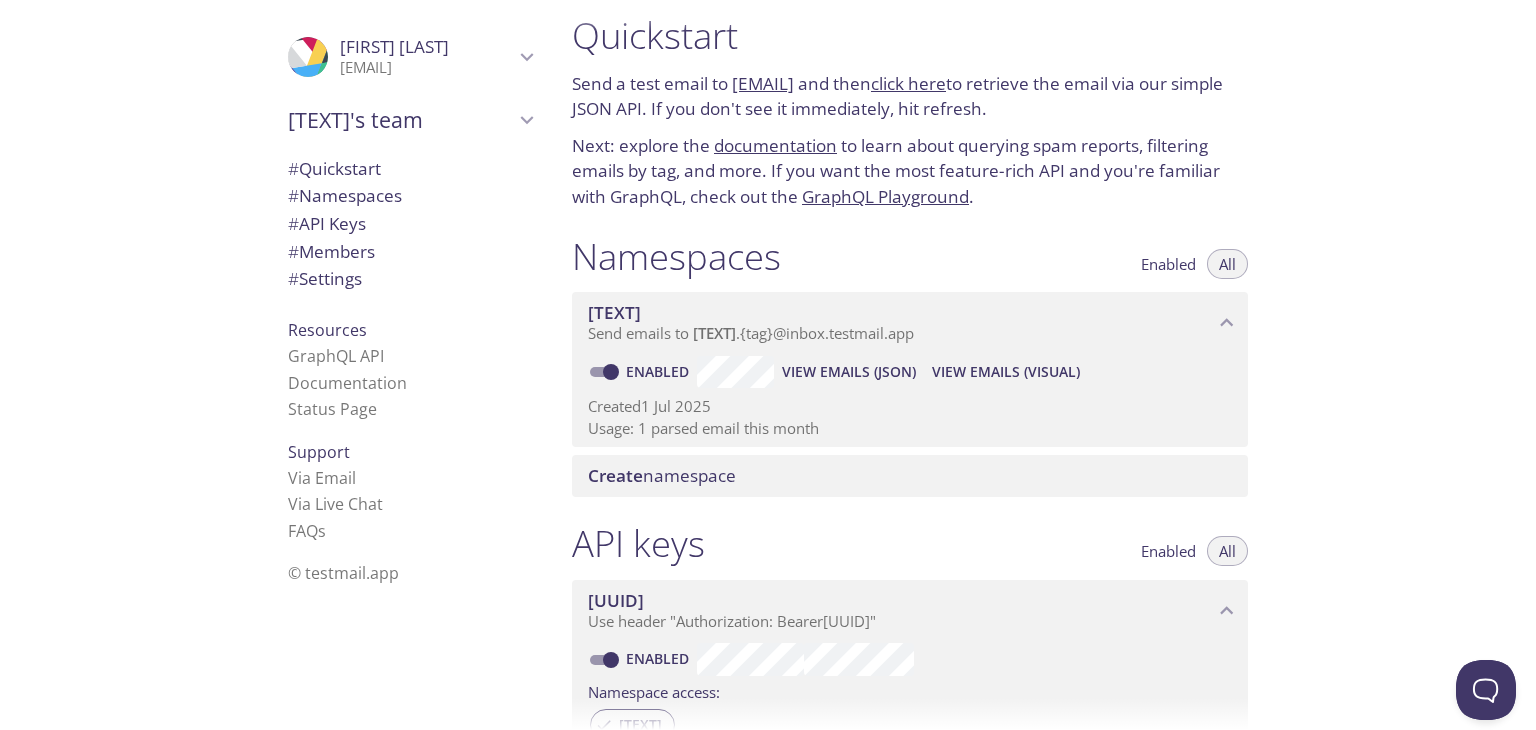 scroll, scrollTop: 0, scrollLeft: 0, axis: both 